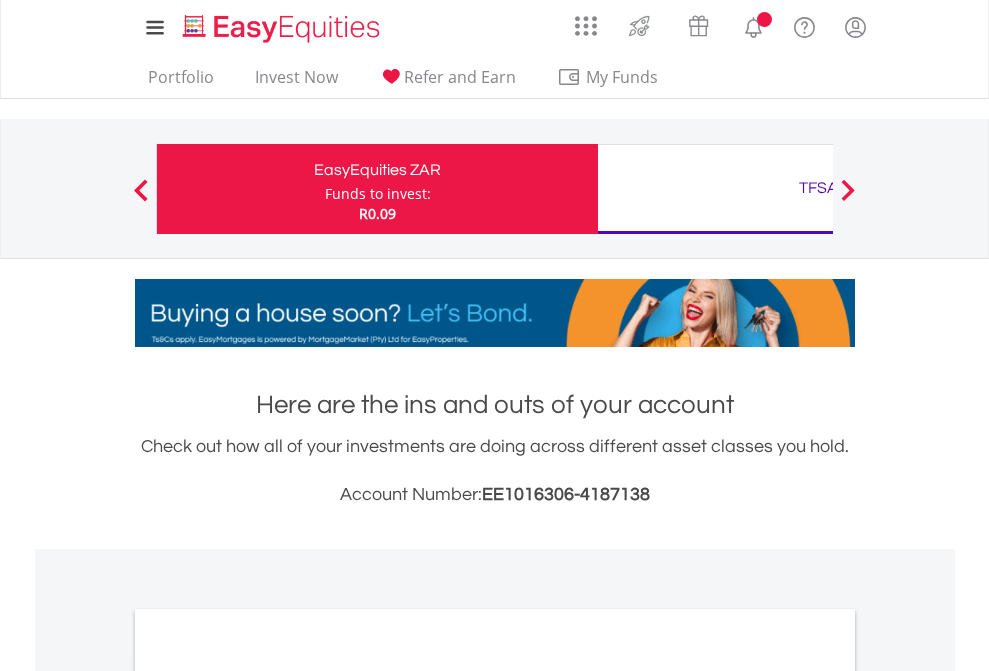 scroll, scrollTop: 0, scrollLeft: 0, axis: both 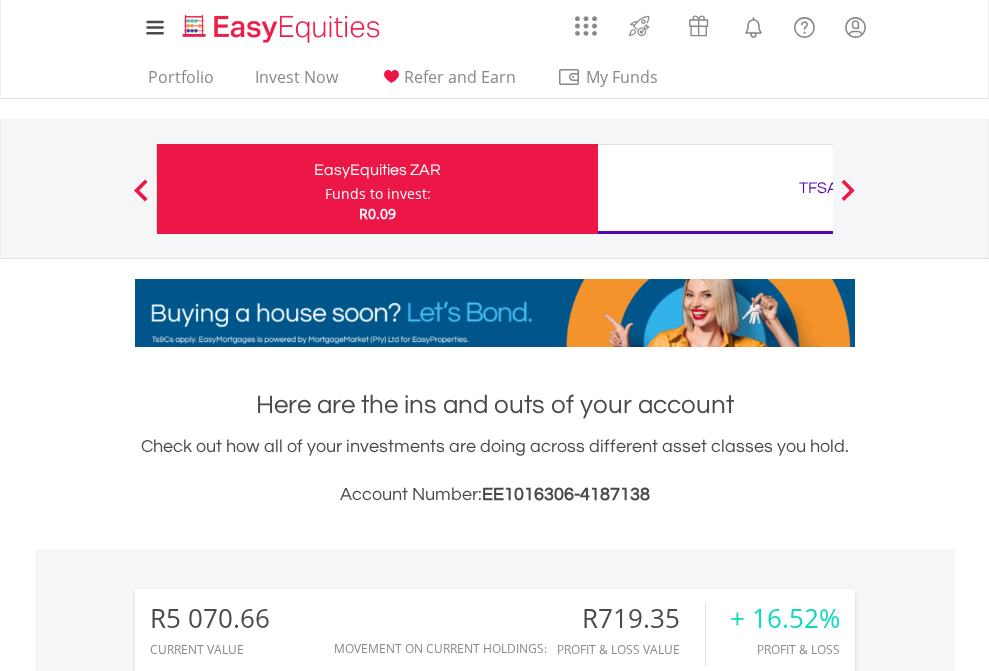 click on "Funds to invest:" at bounding box center (378, 194) 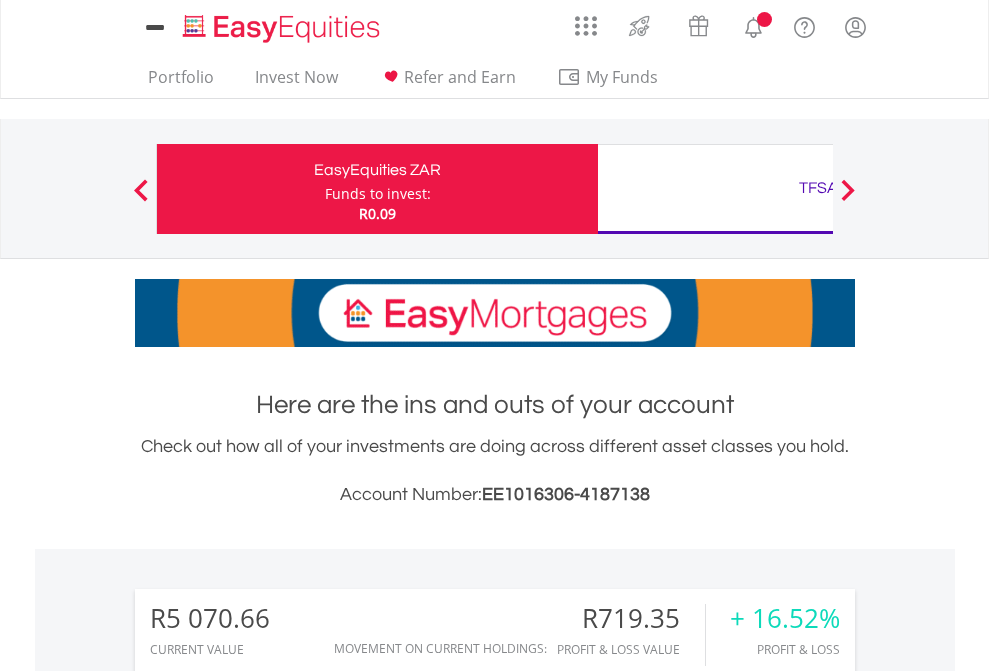 scroll, scrollTop: 0, scrollLeft: 0, axis: both 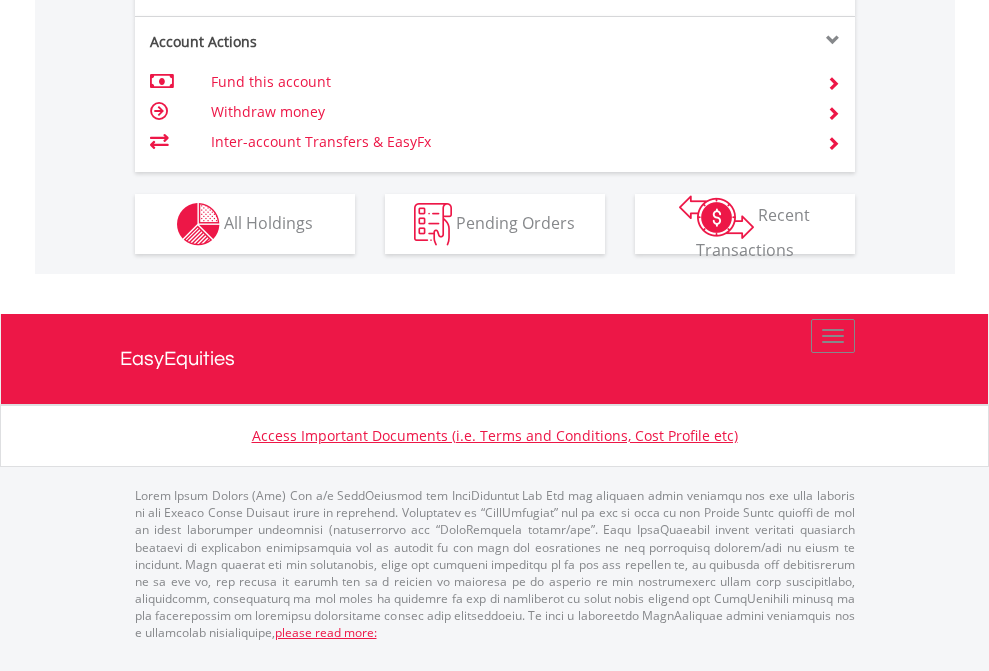 click on "Investment types" at bounding box center [706, -337] 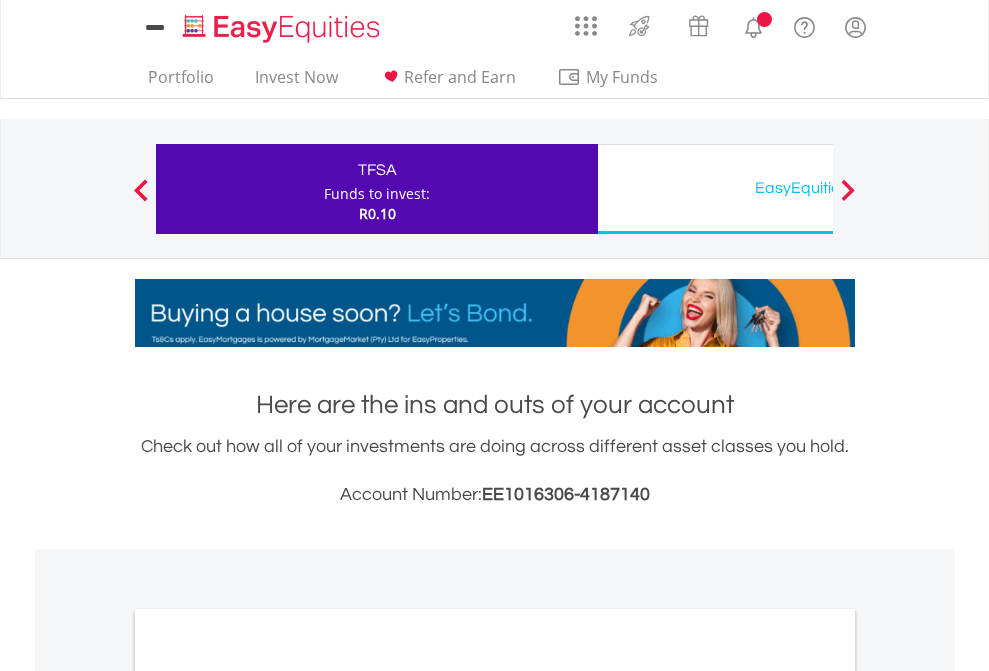 scroll, scrollTop: 0, scrollLeft: 0, axis: both 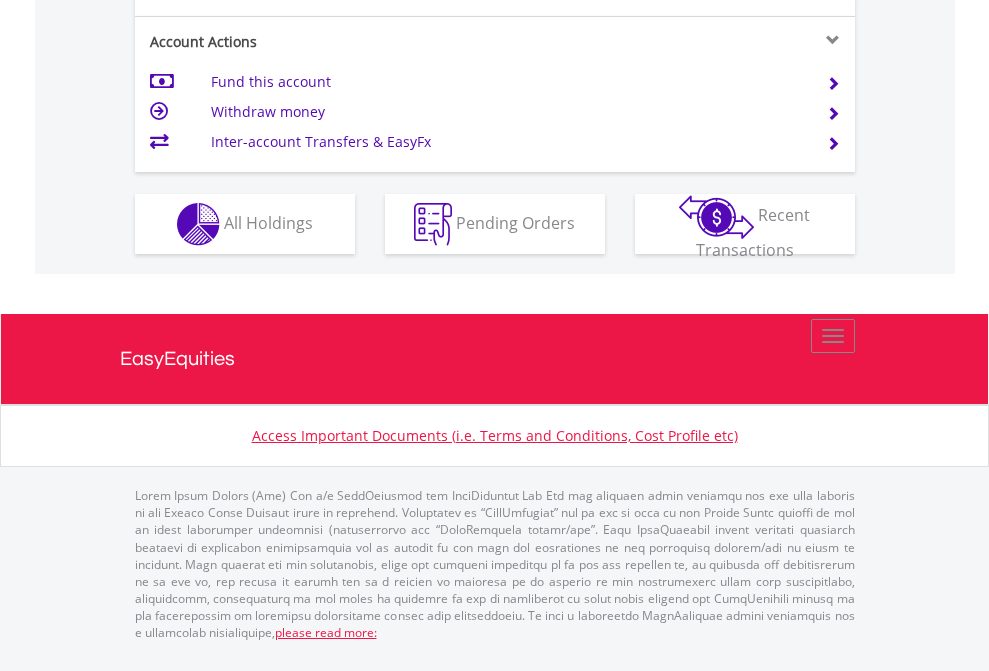 click on "Investment types" at bounding box center [706, -337] 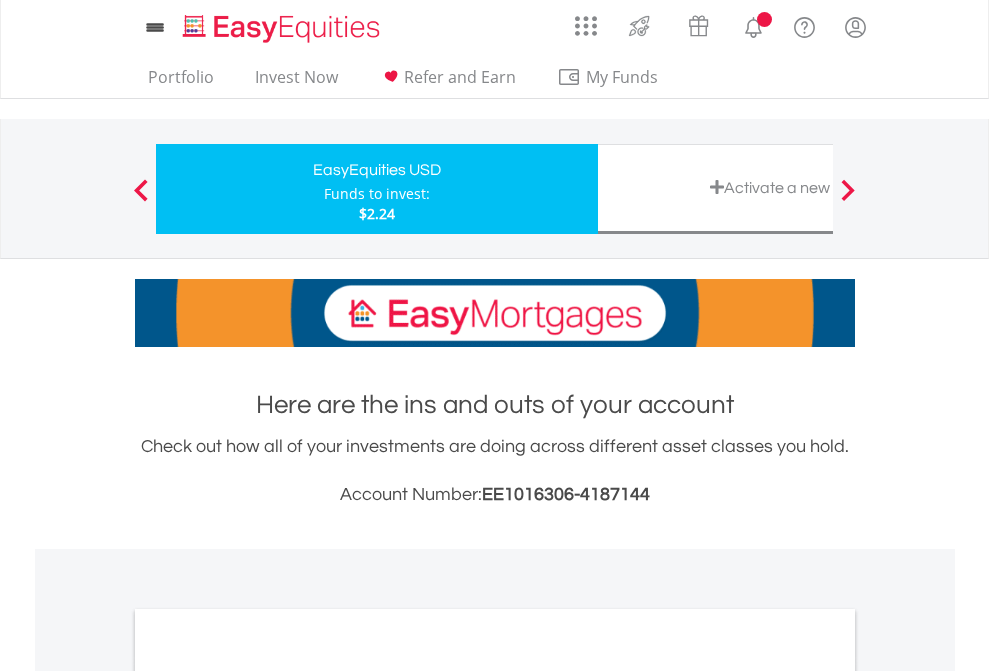 scroll, scrollTop: 0, scrollLeft: 0, axis: both 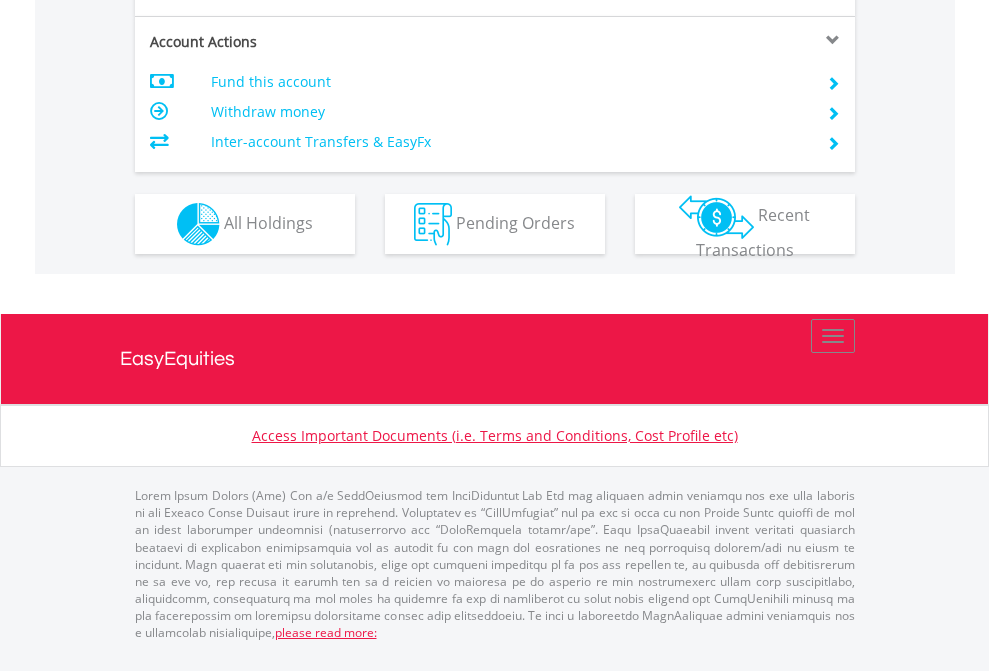 click on "Investment types" at bounding box center [706, -337] 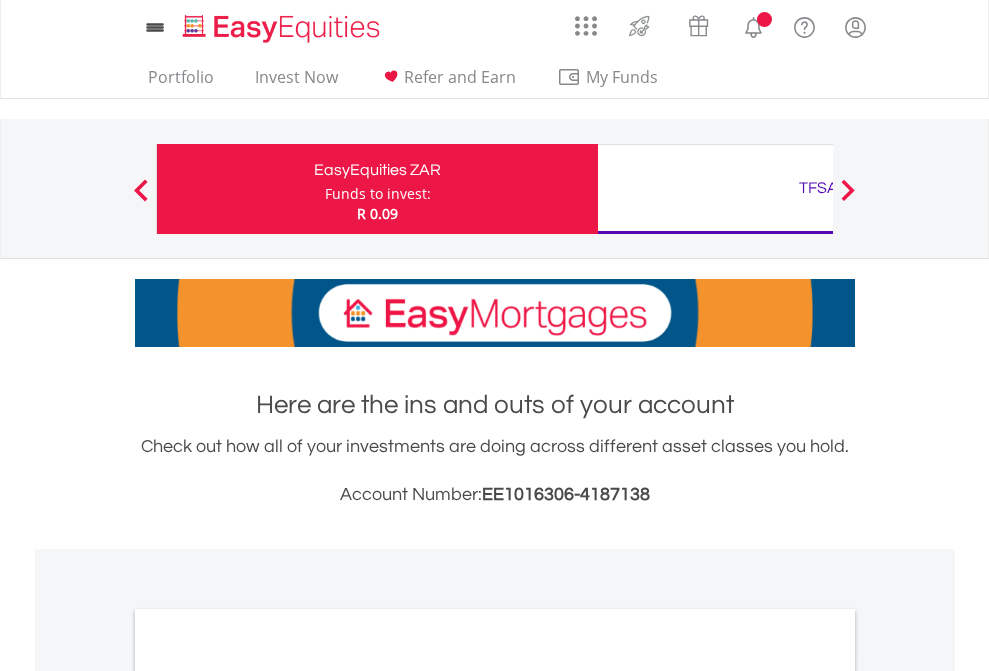 scroll, scrollTop: 0, scrollLeft: 0, axis: both 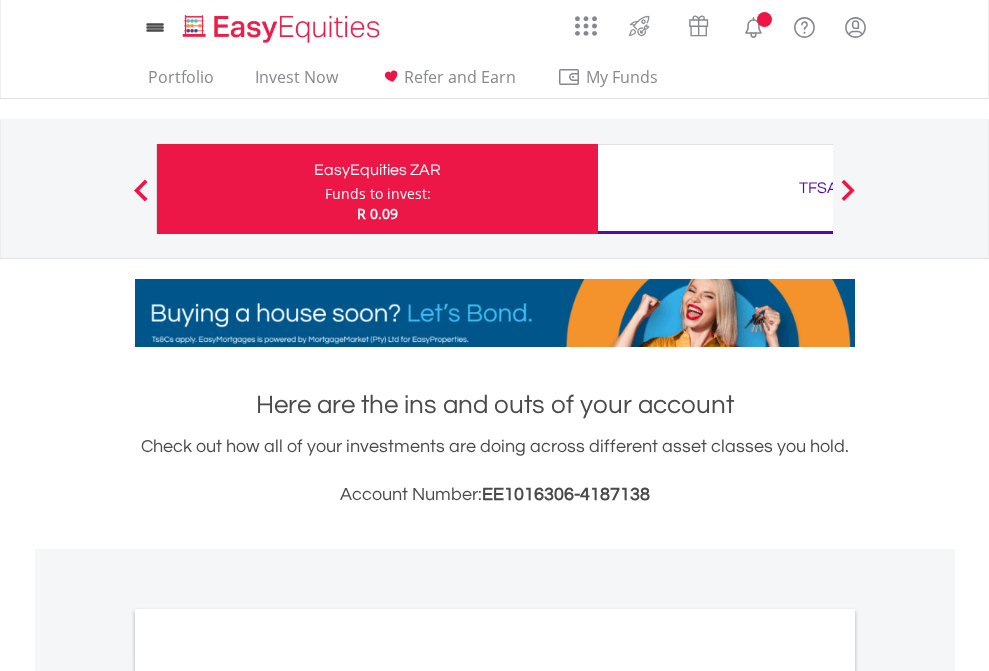 click on "All Holdings" at bounding box center (268, 1096) 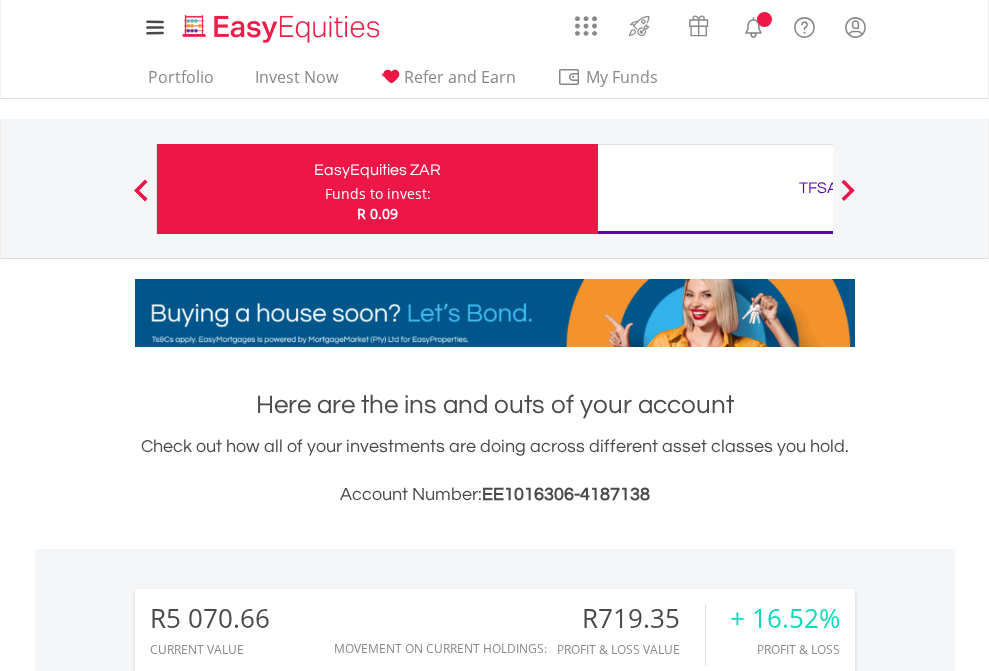 scroll, scrollTop: 1202, scrollLeft: 0, axis: vertical 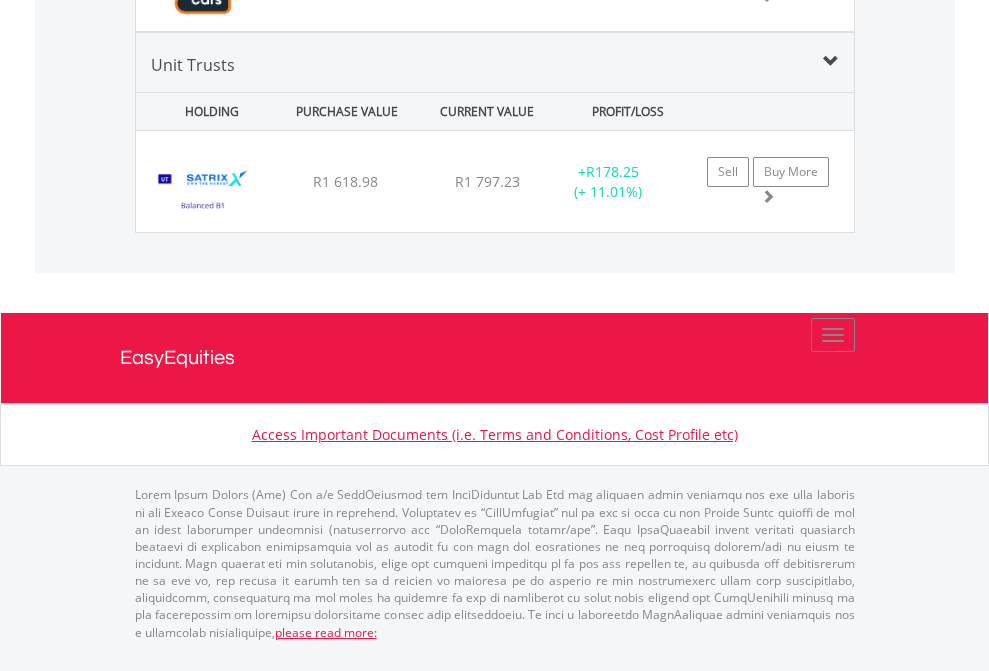 click on "TFSA" at bounding box center (818, -1905) 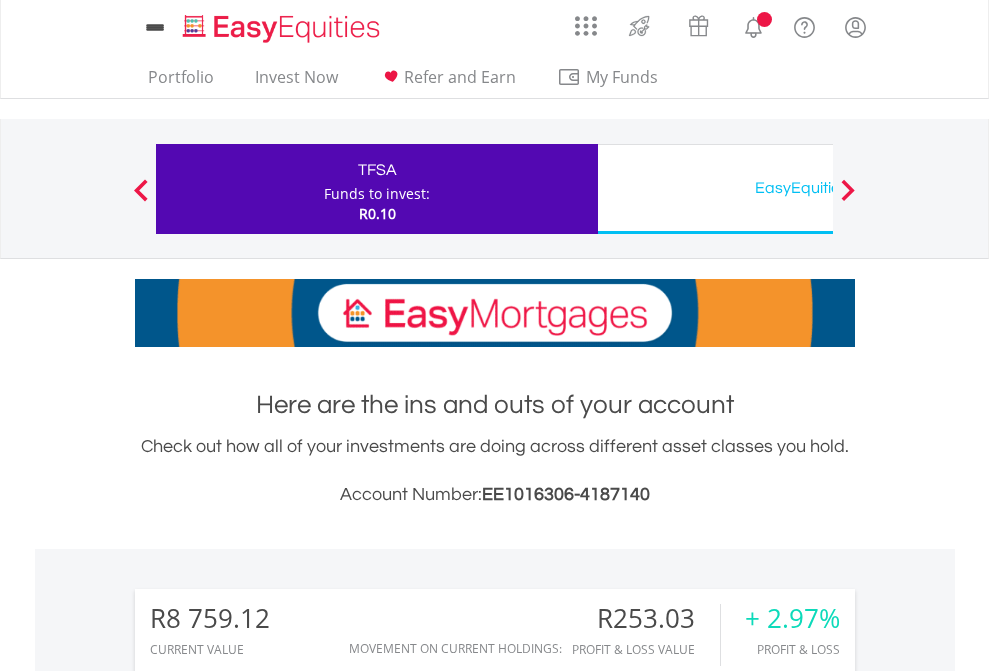 scroll, scrollTop: 0, scrollLeft: 0, axis: both 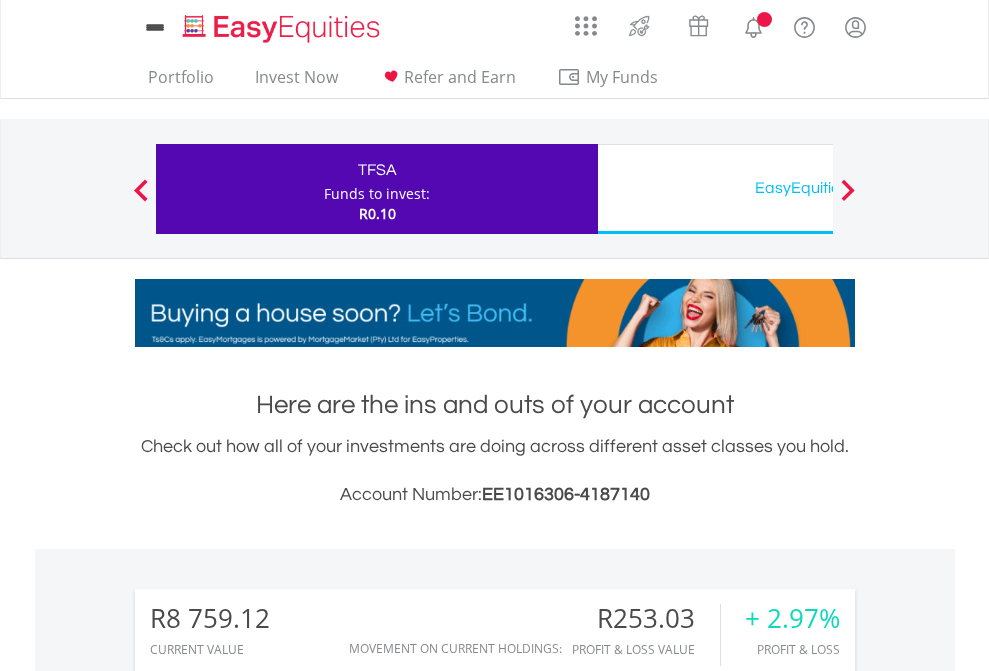click on "All Holdings" at bounding box center (268, 1506) 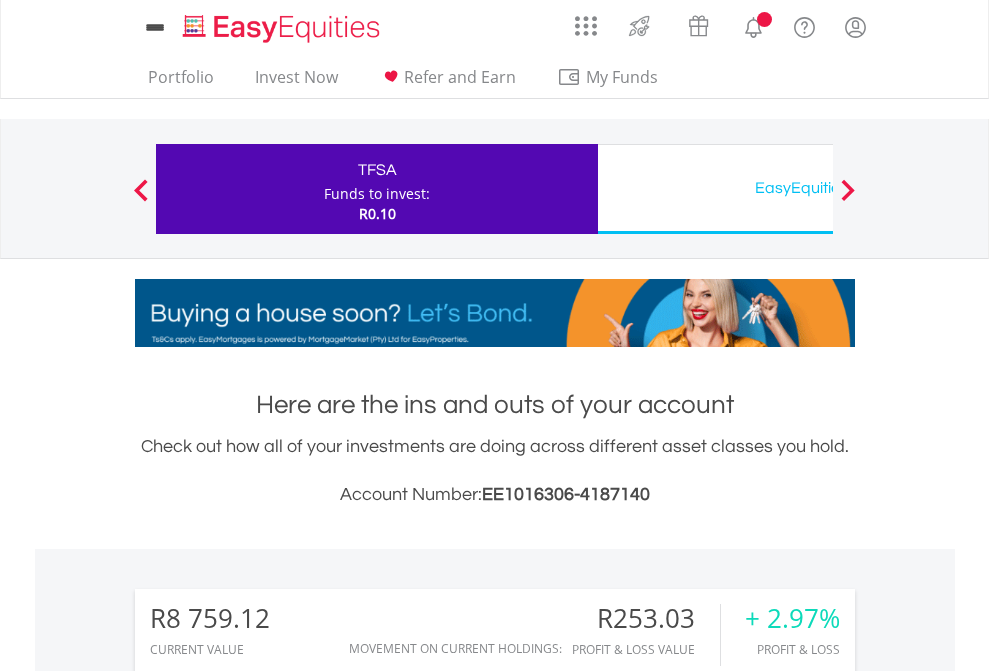 scroll, scrollTop: 999808, scrollLeft: 999687, axis: both 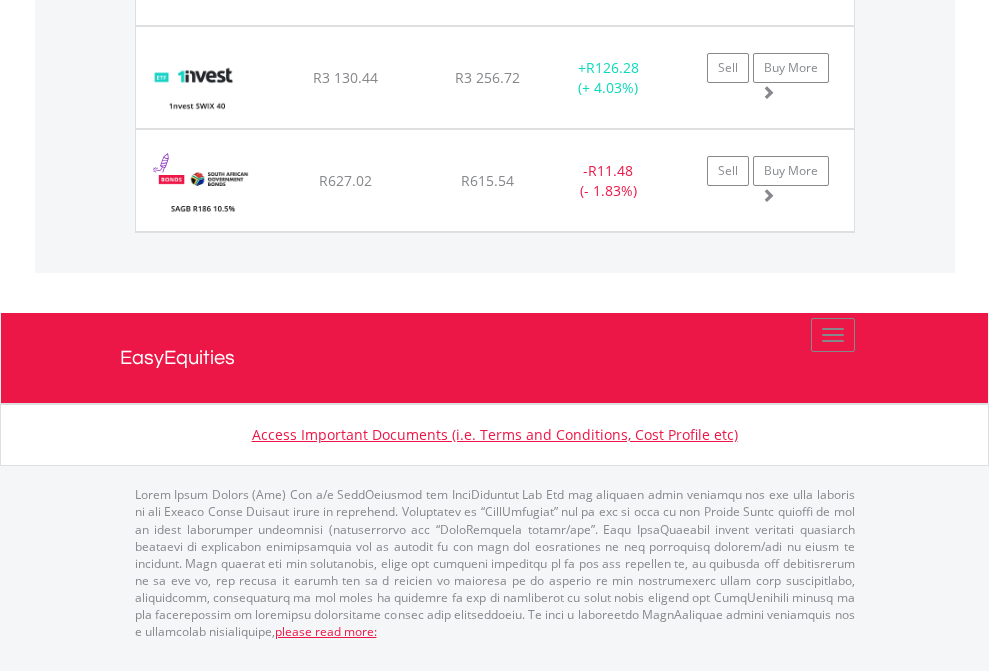click on "EasyEquities USD" at bounding box center [818, -1585] 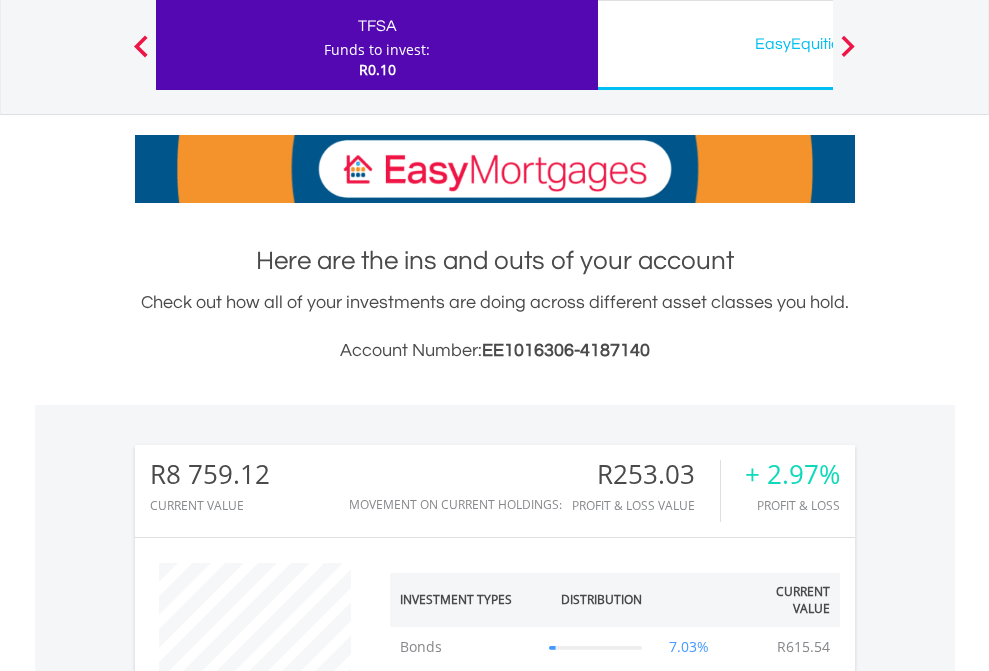 click on "All Holdings" at bounding box center (268, 1362) 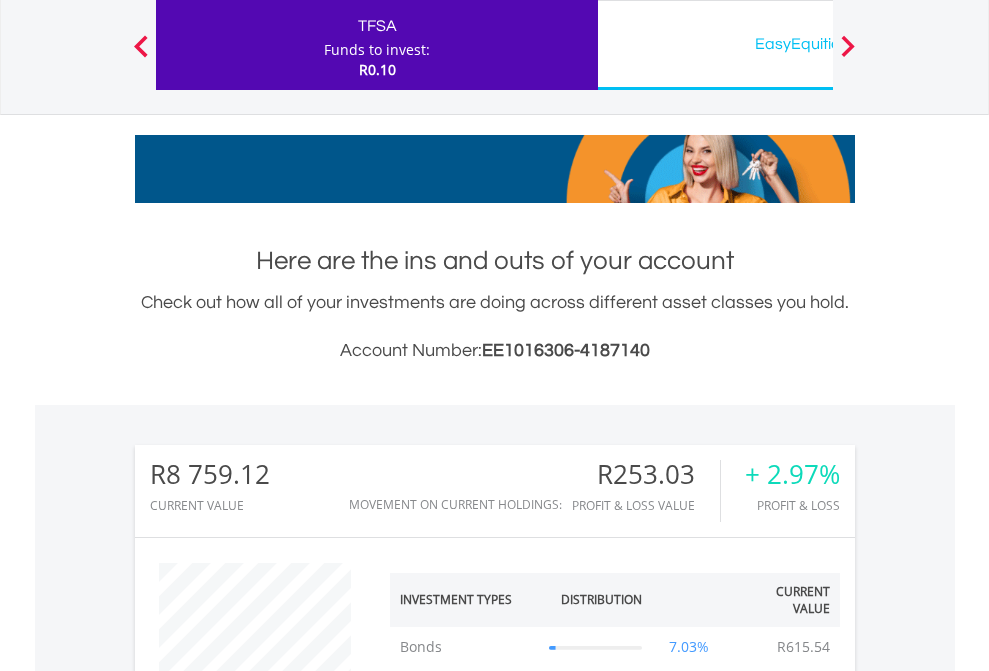 scroll, scrollTop: 1533, scrollLeft: 0, axis: vertical 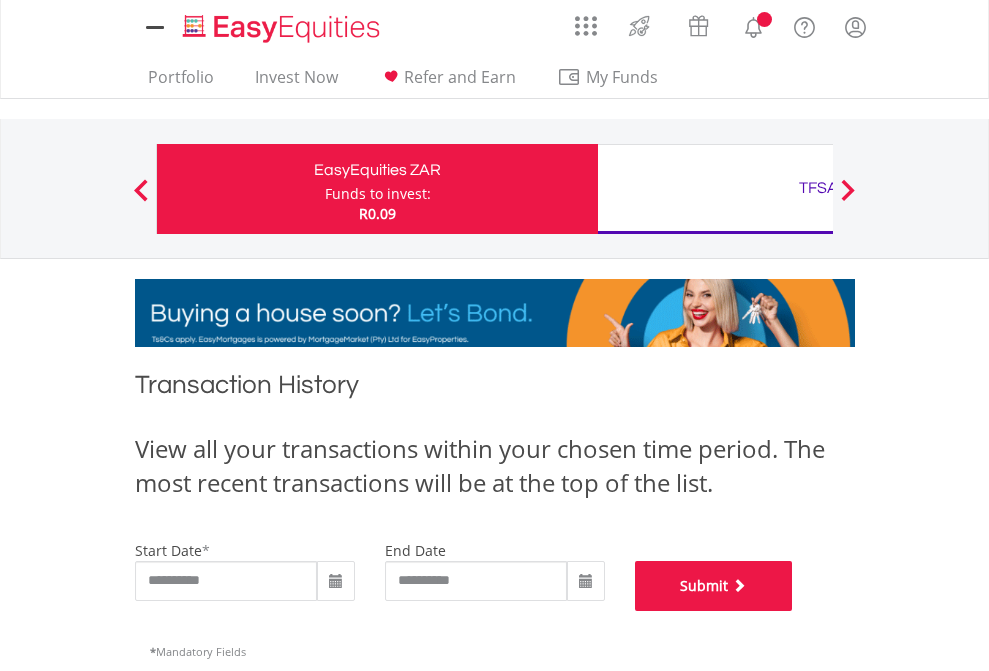 click on "Submit" at bounding box center [714, 586] 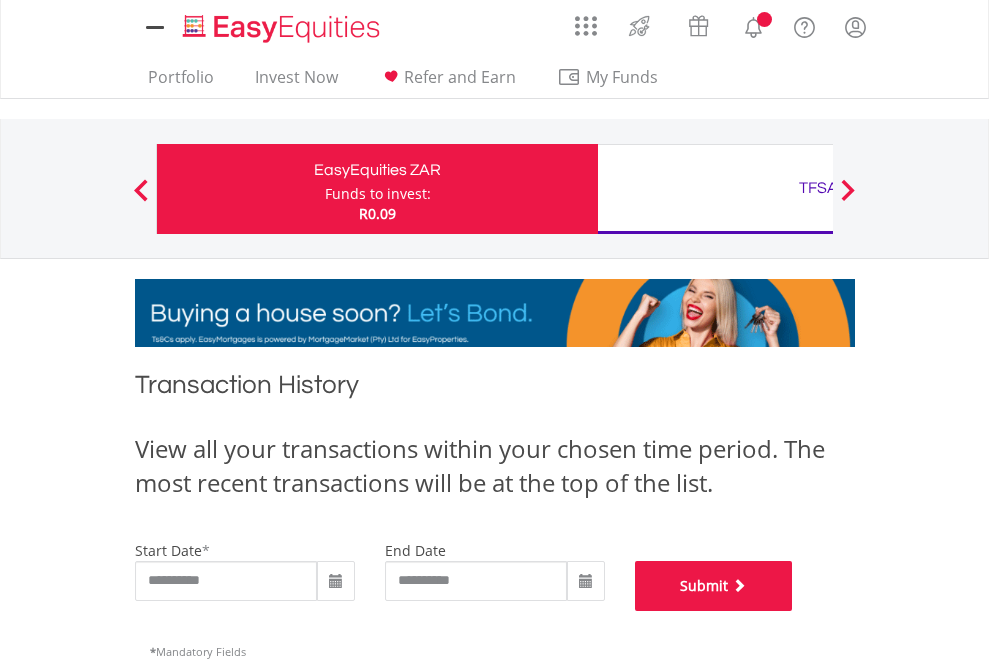scroll, scrollTop: 811, scrollLeft: 0, axis: vertical 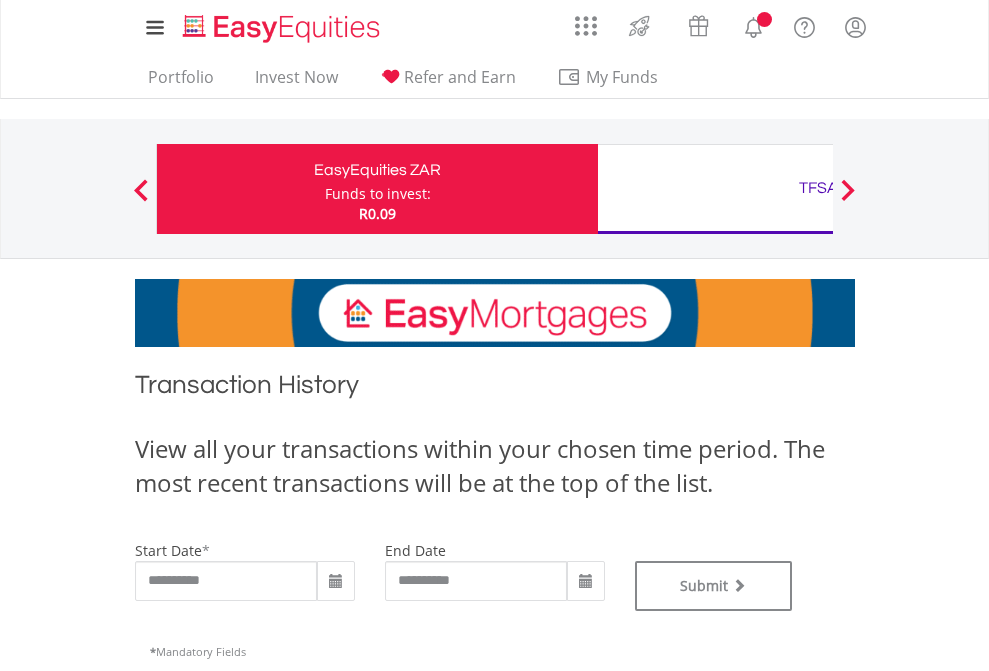 click on "TFSA" at bounding box center [818, 188] 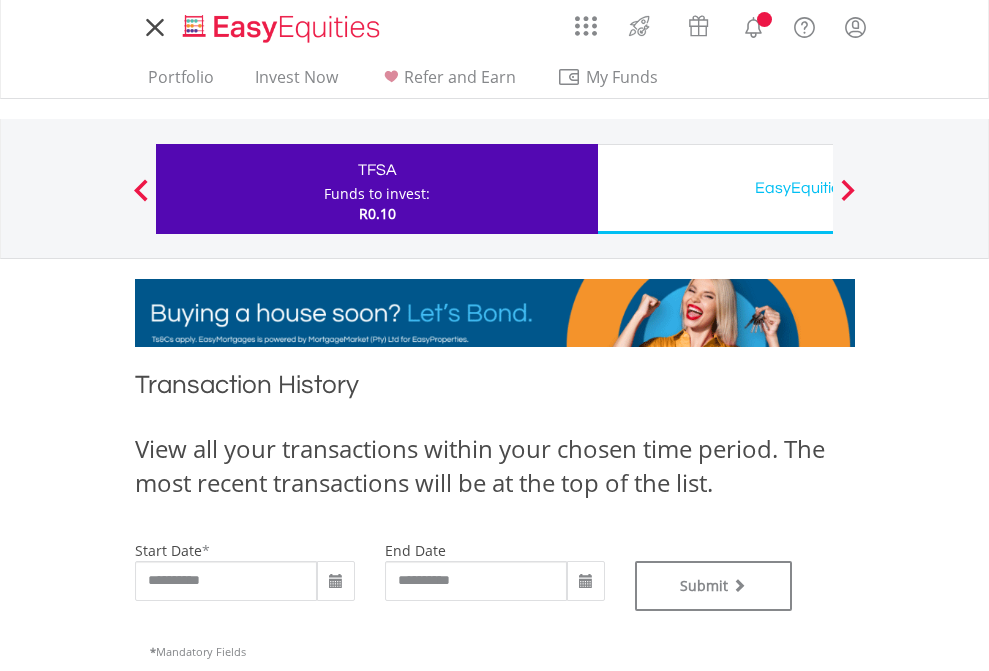 scroll, scrollTop: 0, scrollLeft: 0, axis: both 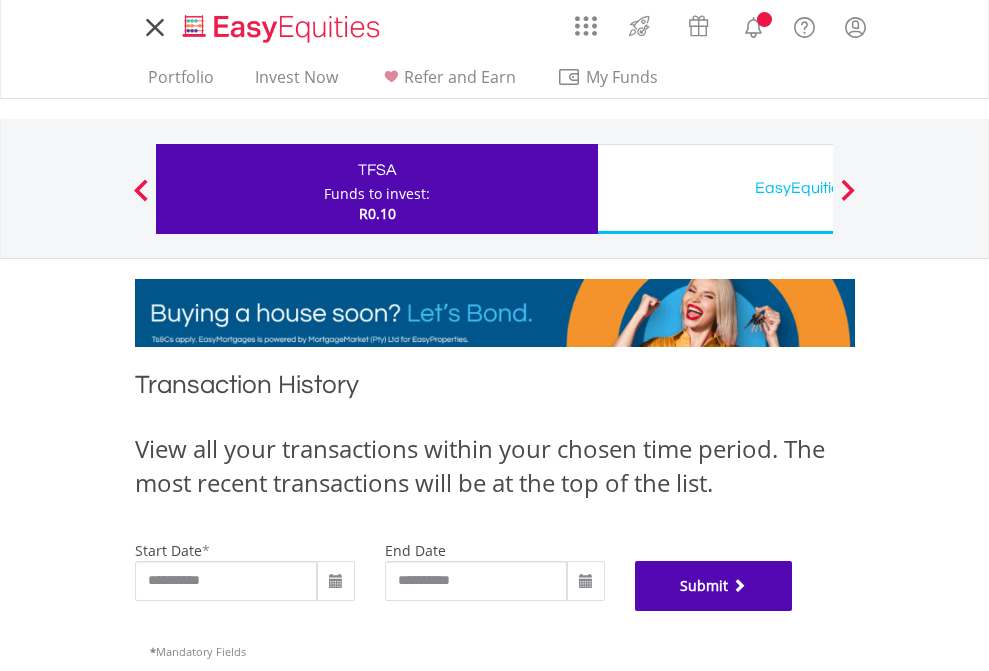 click on "Submit" at bounding box center [714, 586] 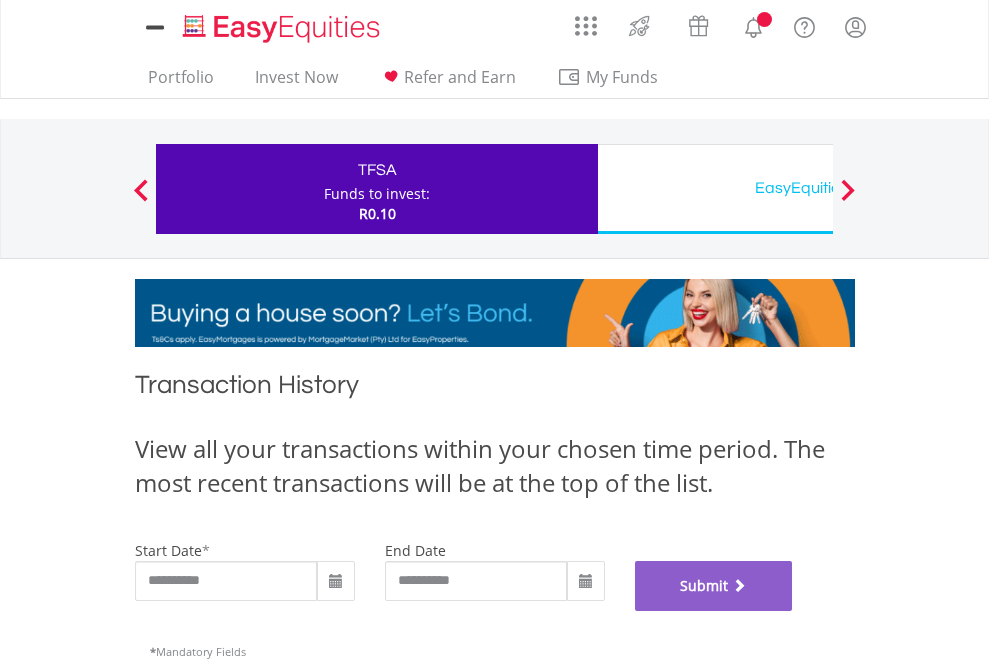 scroll, scrollTop: 811, scrollLeft: 0, axis: vertical 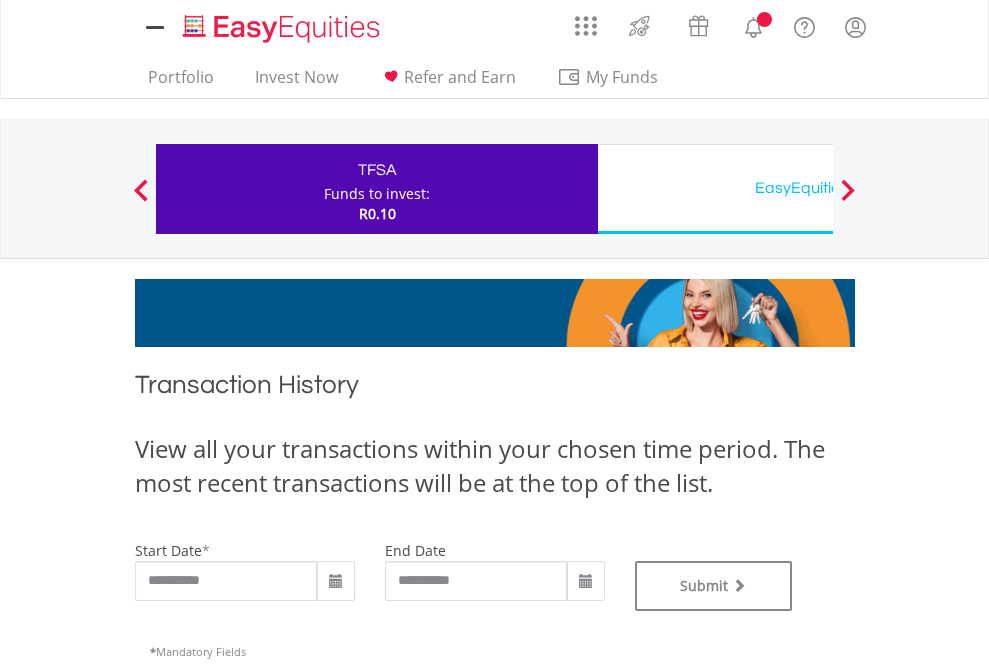 click on "EasyEquities USD" at bounding box center [818, 188] 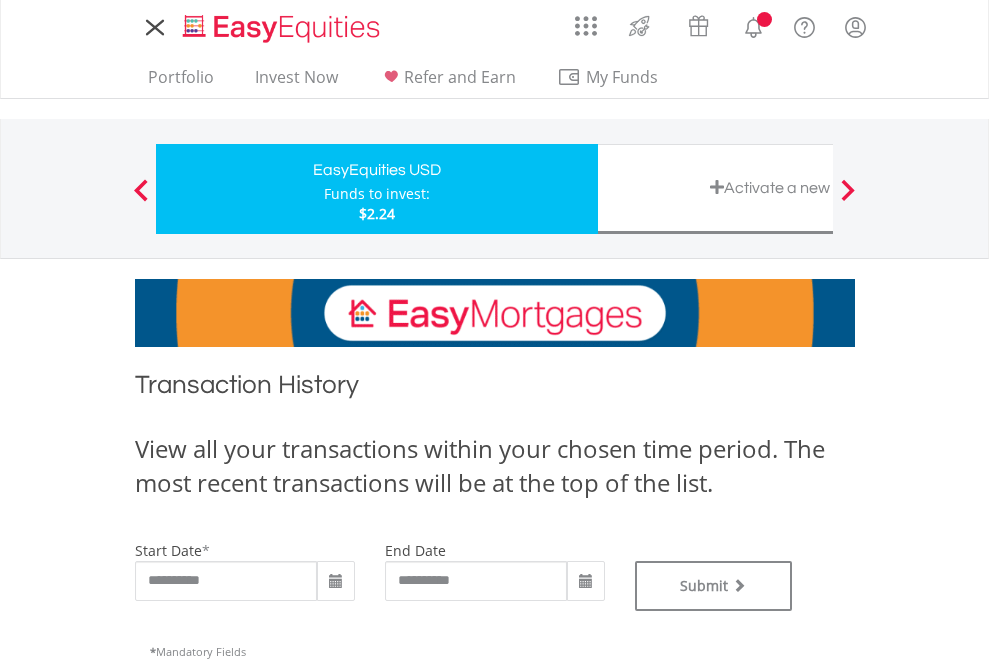 scroll, scrollTop: 0, scrollLeft: 0, axis: both 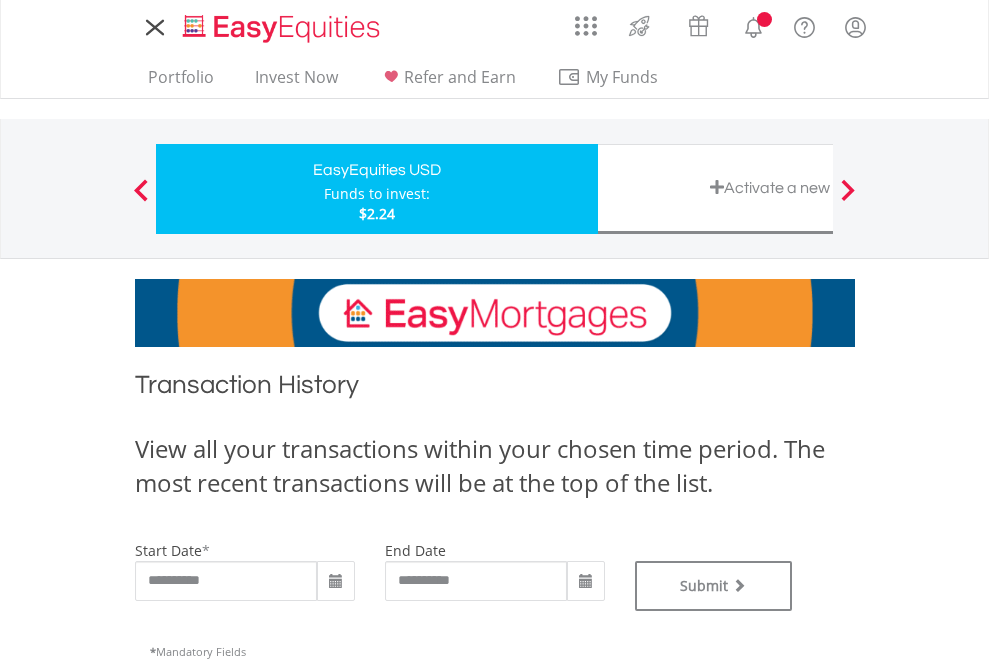 type on "**********" 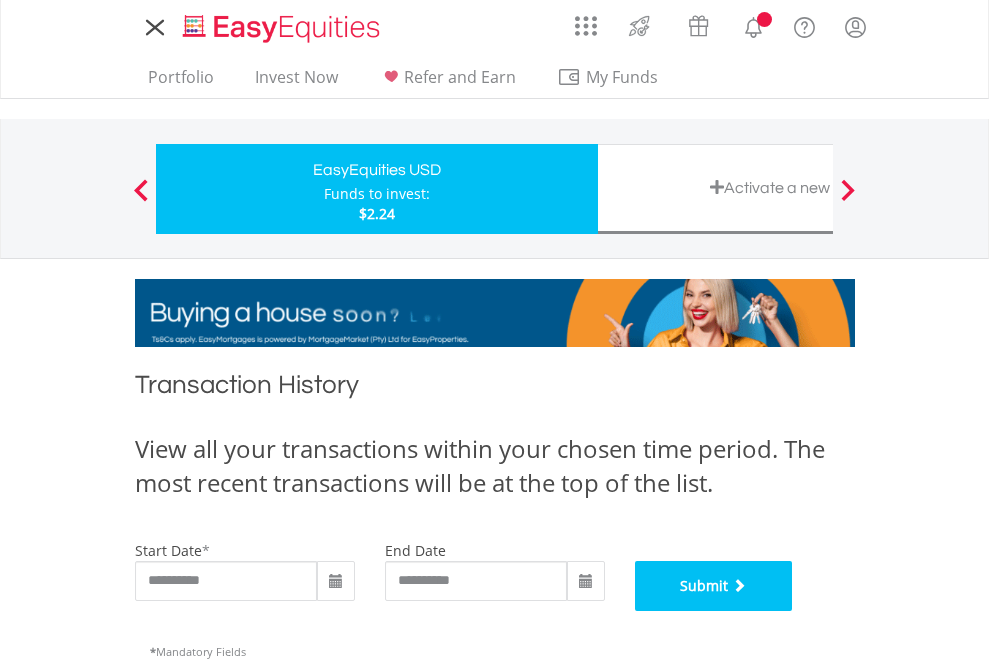 click on "Submit" at bounding box center (714, 586) 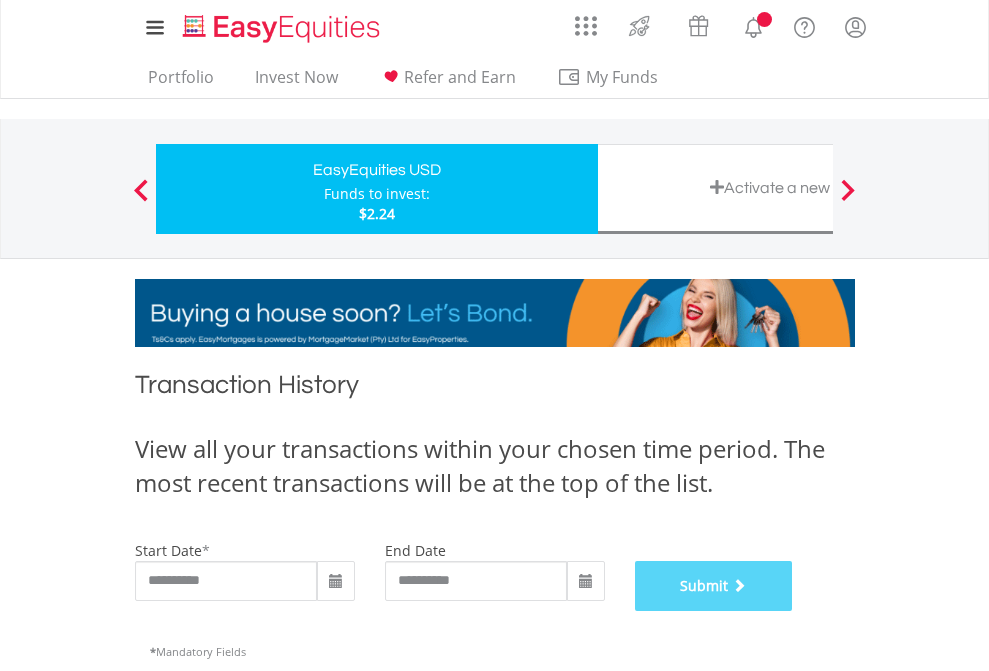 scroll, scrollTop: 811, scrollLeft: 0, axis: vertical 